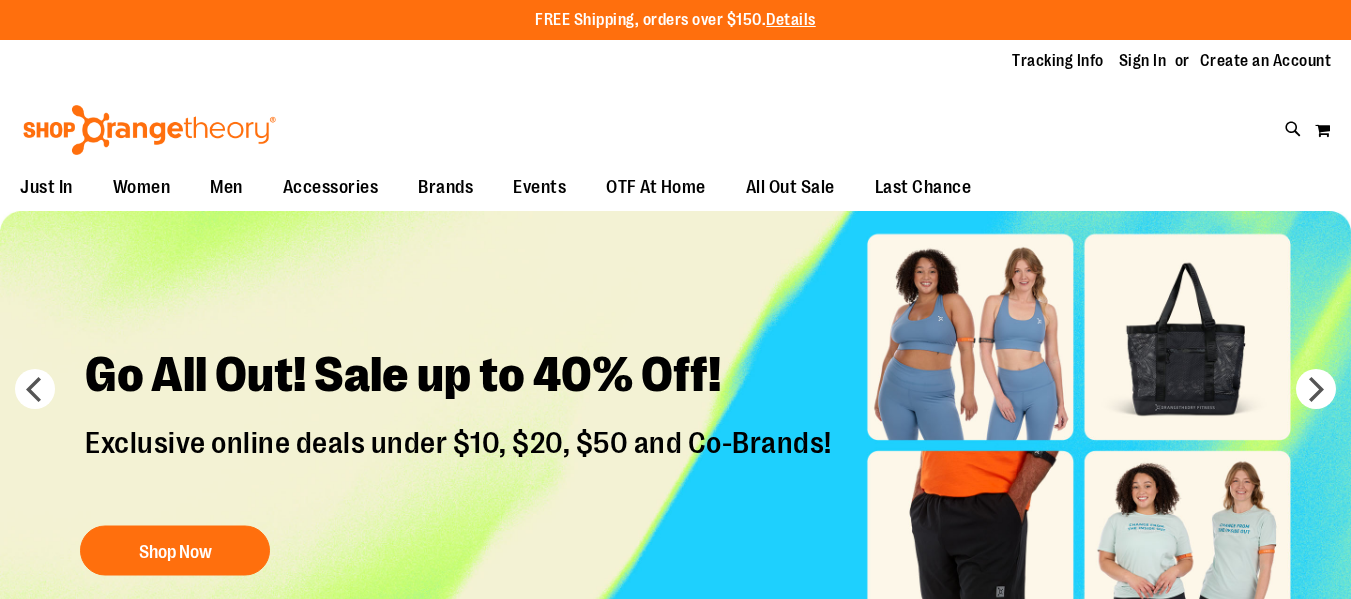 scroll, scrollTop: 0, scrollLeft: 0, axis: both 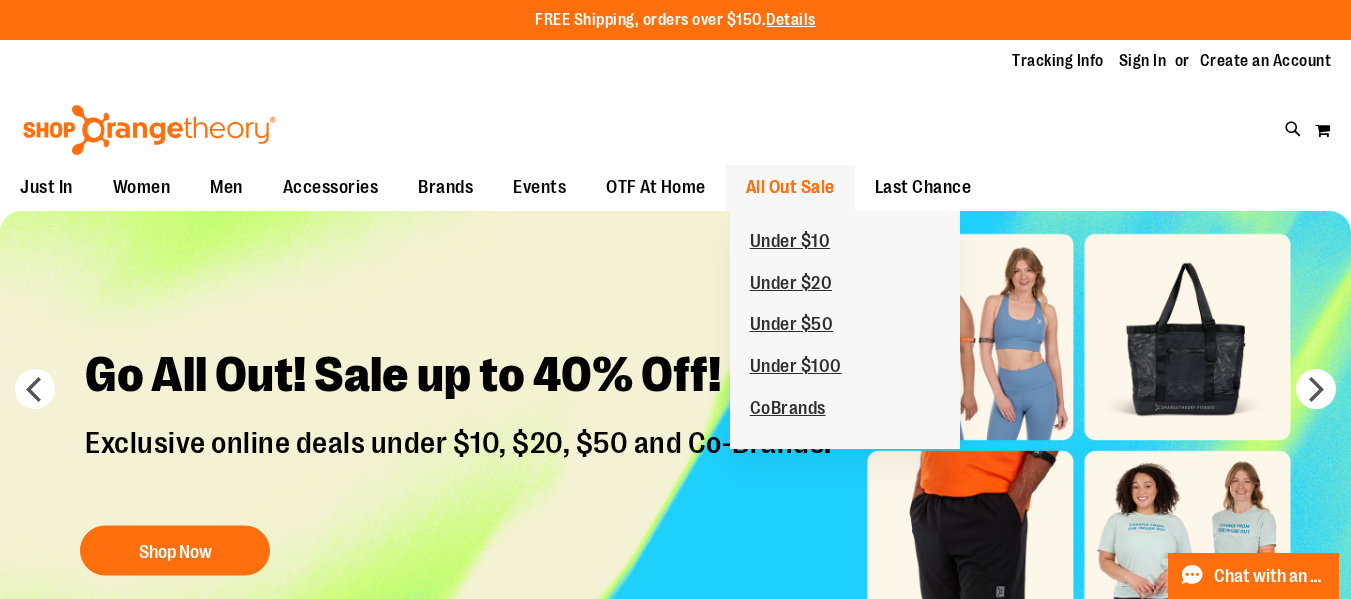 click on "All Out Sale" at bounding box center [790, 187] 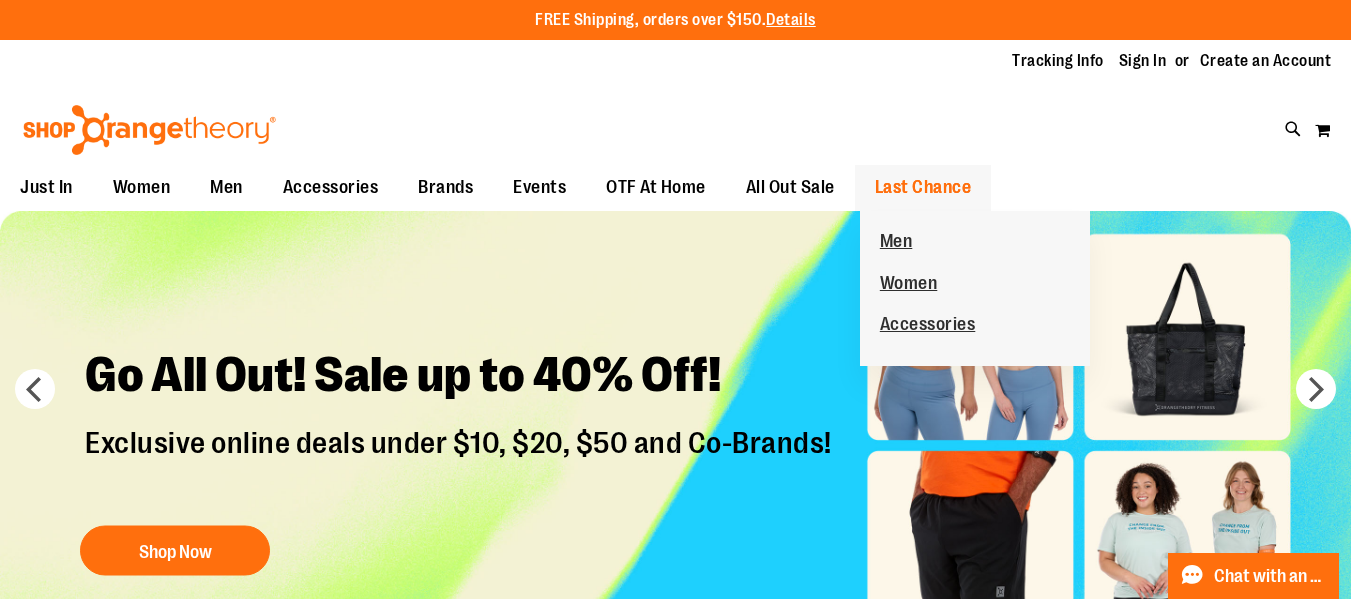 click on "Last Chance" at bounding box center (923, 187) 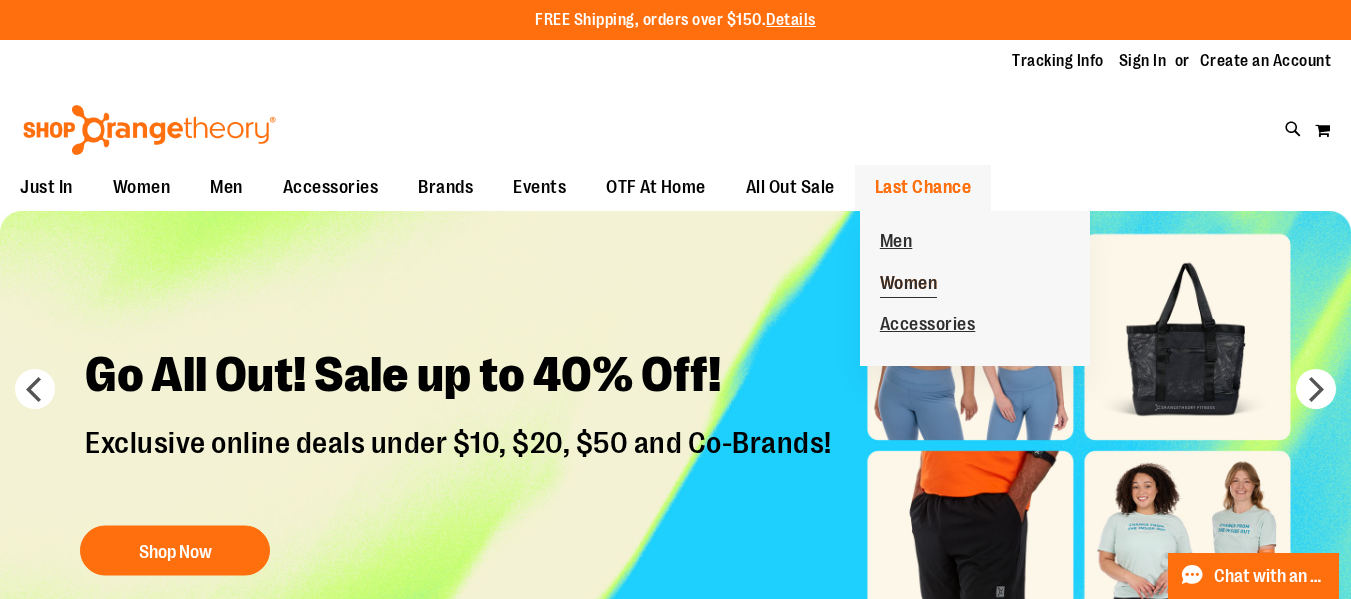click on "Women" at bounding box center [909, 285] 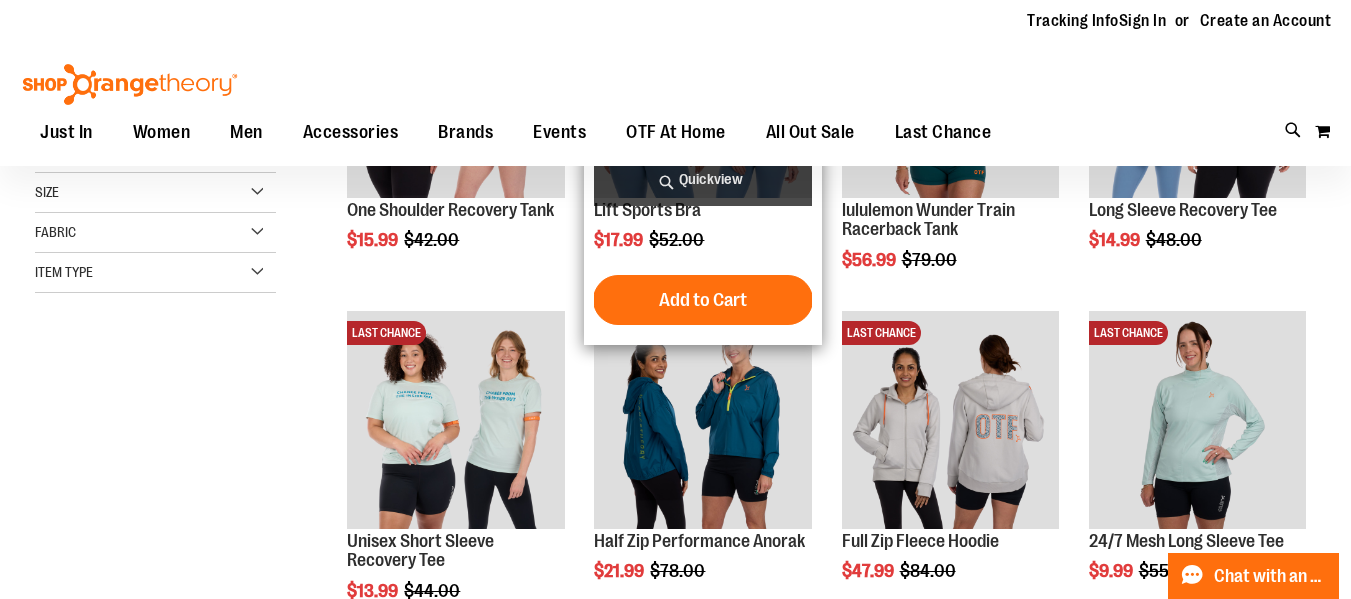 scroll, scrollTop: 239, scrollLeft: 0, axis: vertical 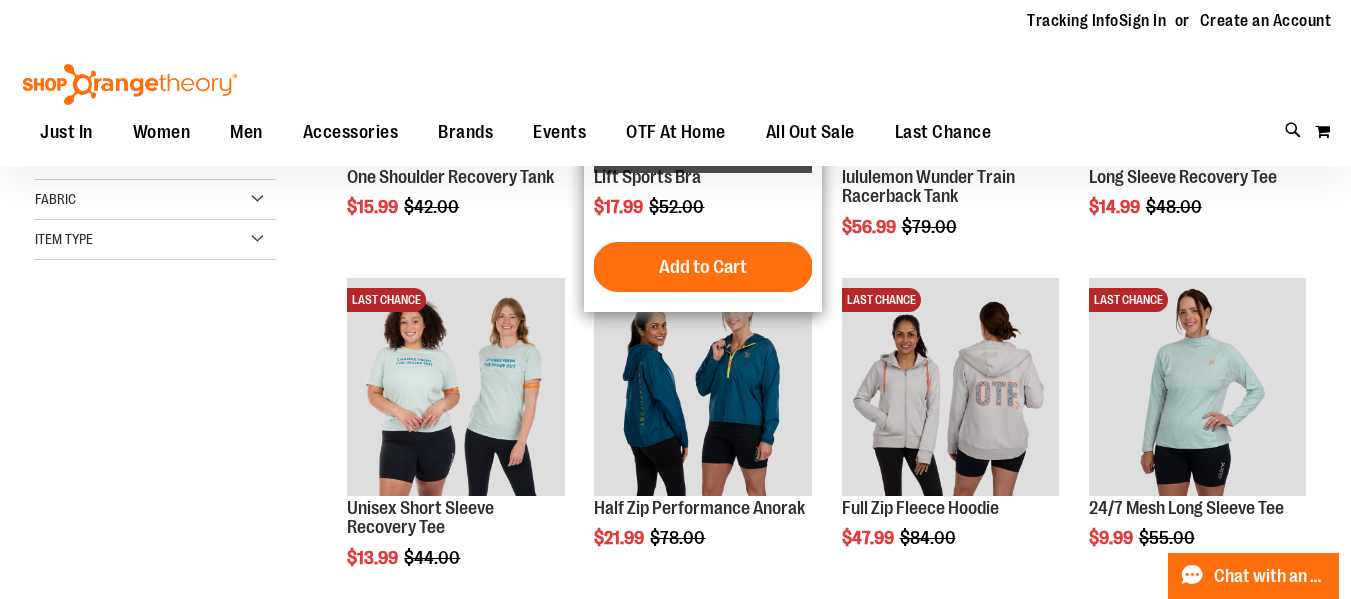 click at bounding box center [702, 386] 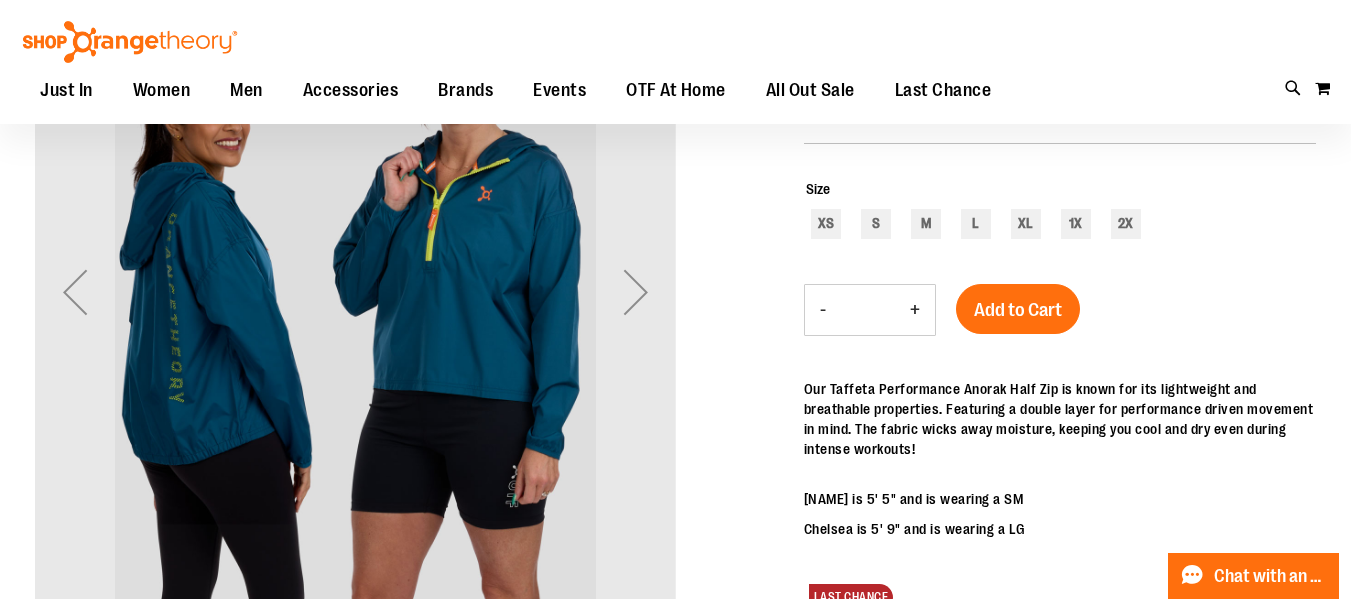 scroll, scrollTop: 245, scrollLeft: 0, axis: vertical 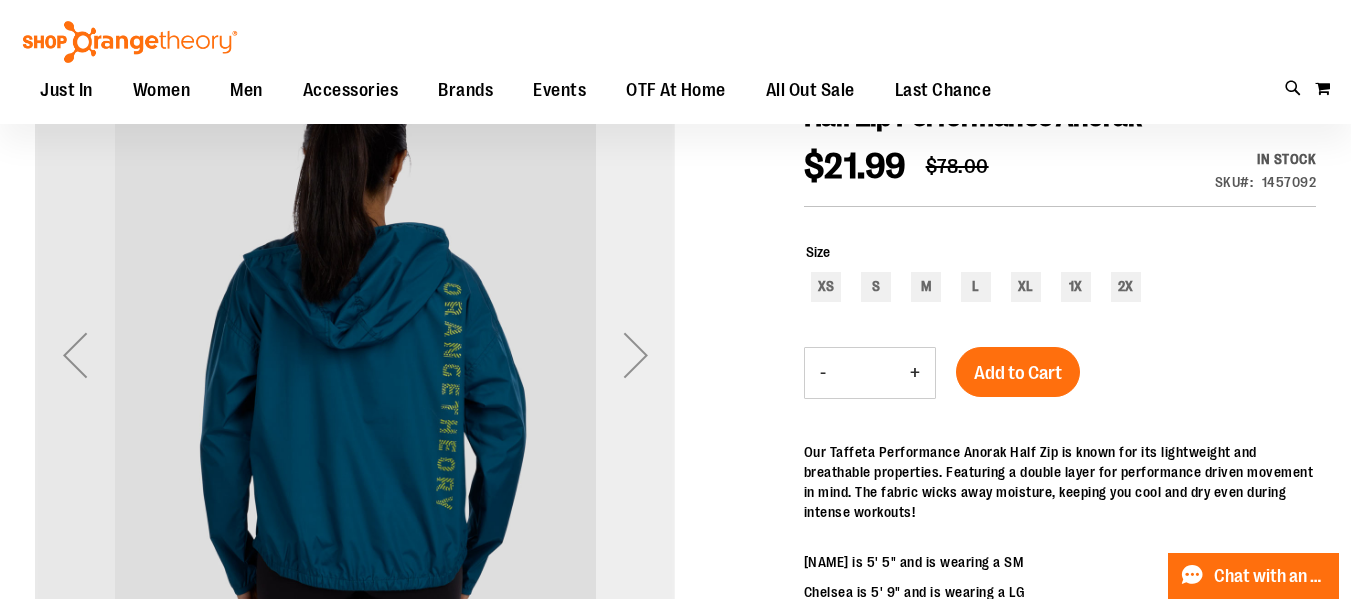 click at bounding box center (636, 355) 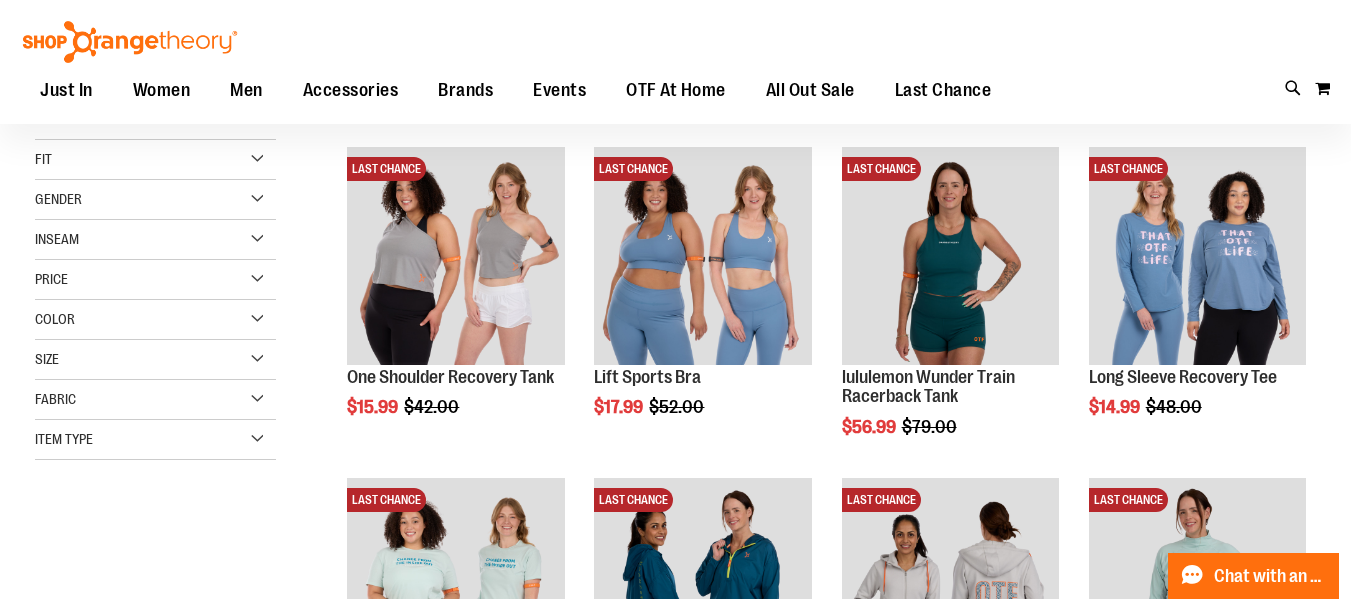 scroll, scrollTop: 0, scrollLeft: 0, axis: both 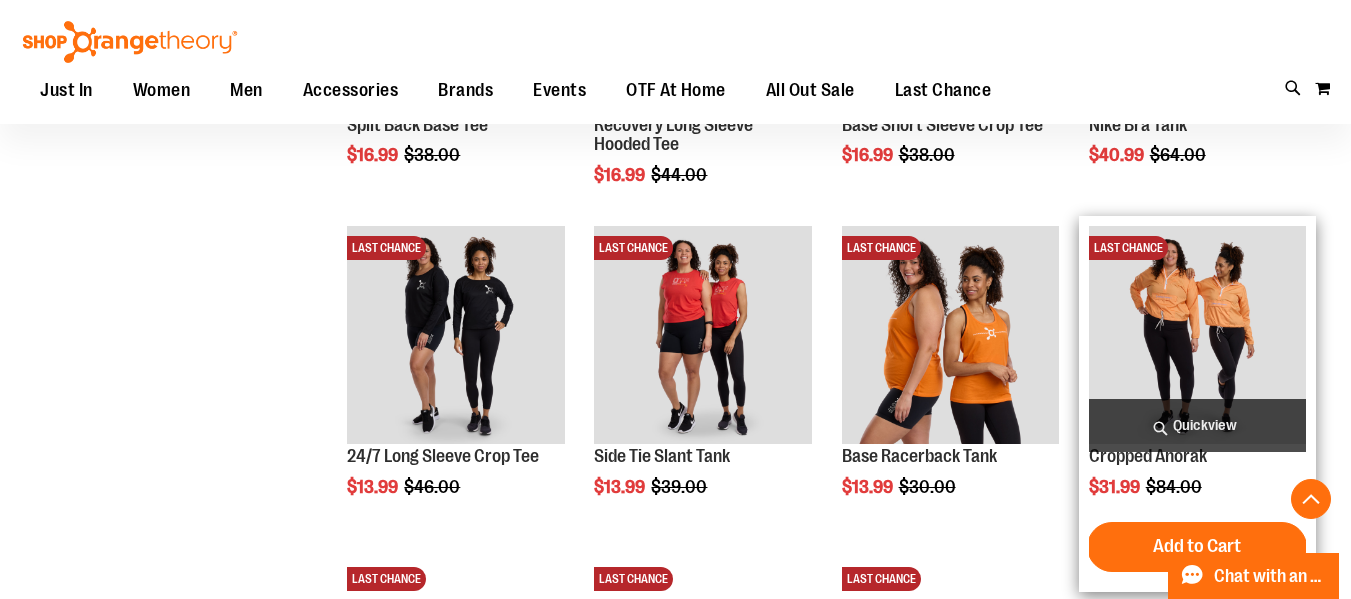 click at bounding box center [1197, 334] 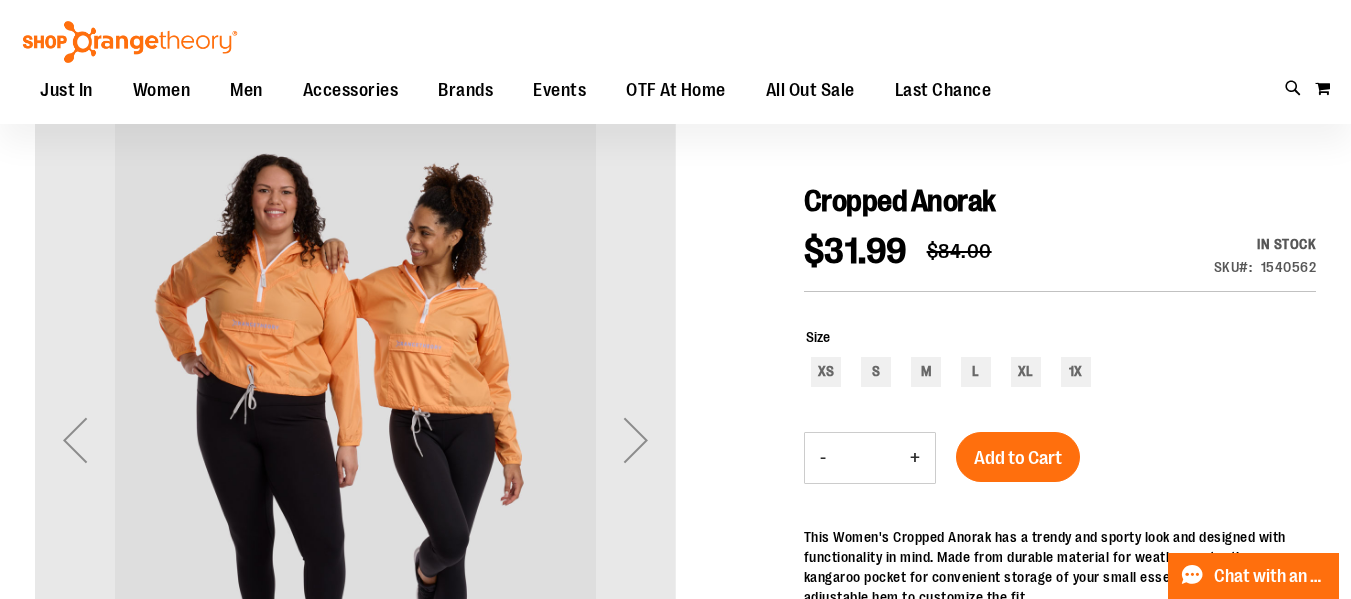 scroll, scrollTop: 0, scrollLeft: 0, axis: both 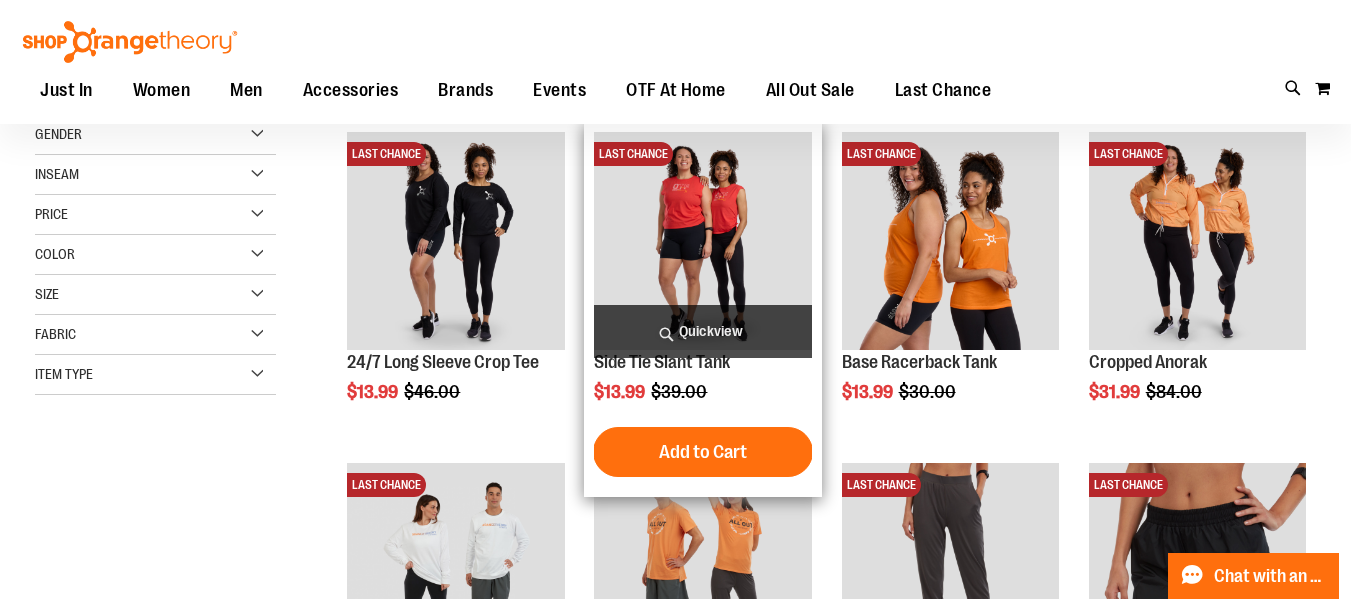 click at bounding box center (702, 240) 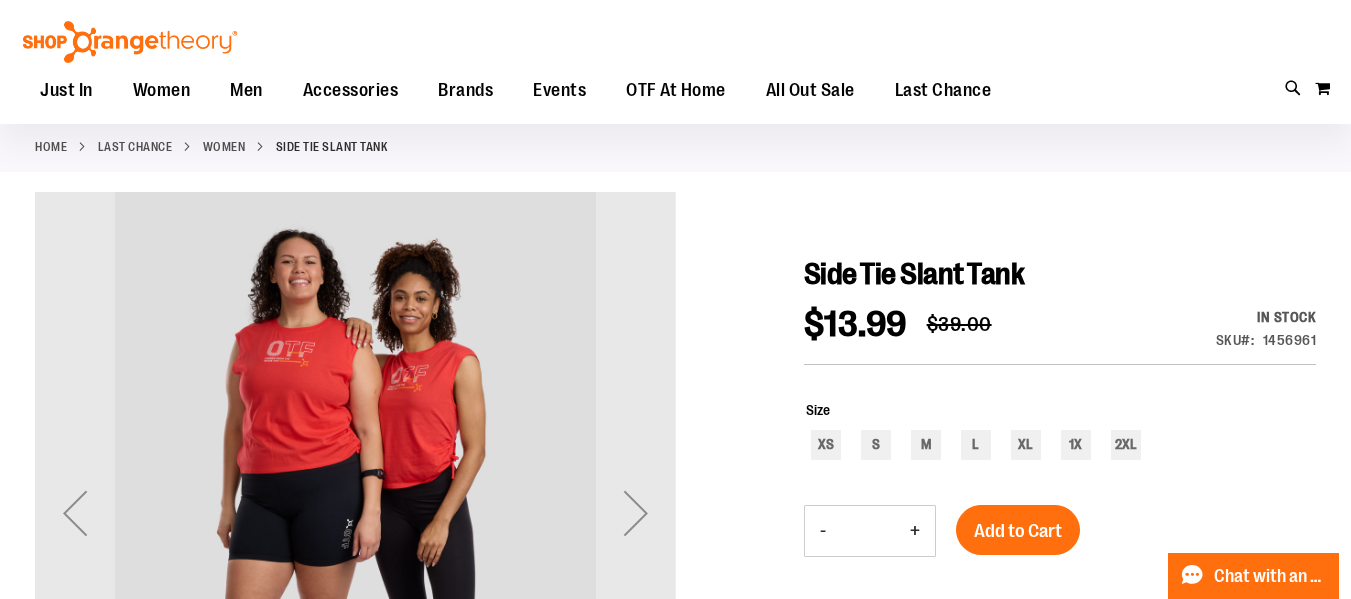 scroll, scrollTop: 88, scrollLeft: 0, axis: vertical 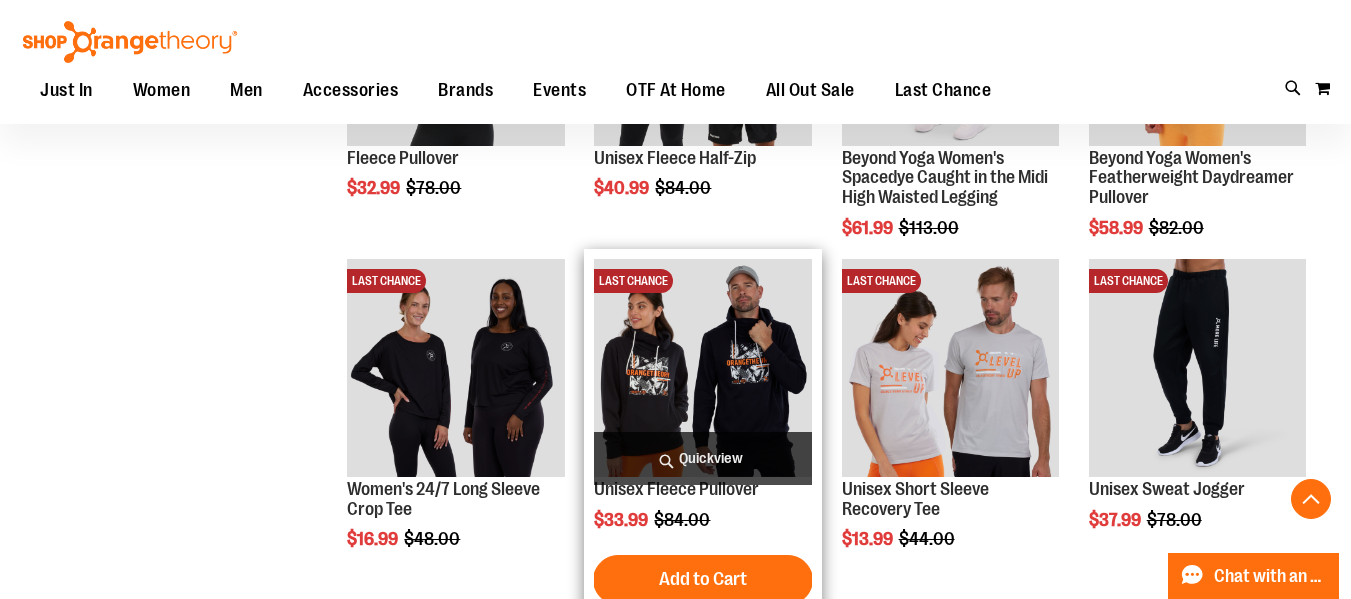 click at bounding box center (702, 367) 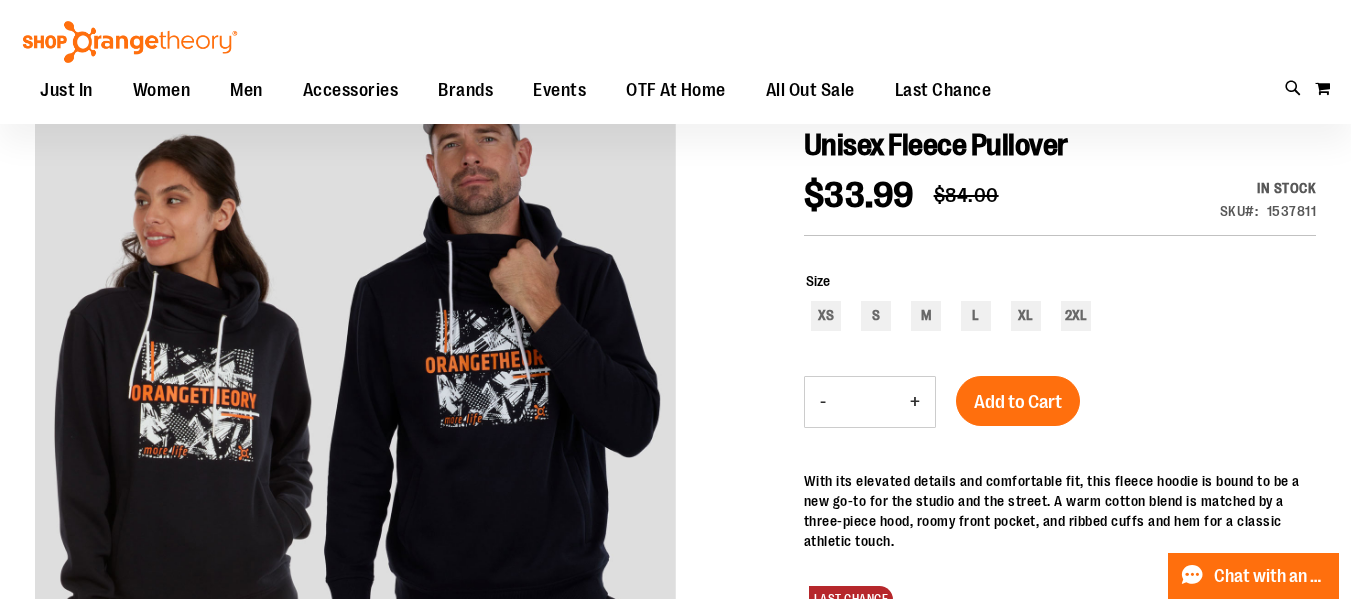 scroll, scrollTop: 217, scrollLeft: 0, axis: vertical 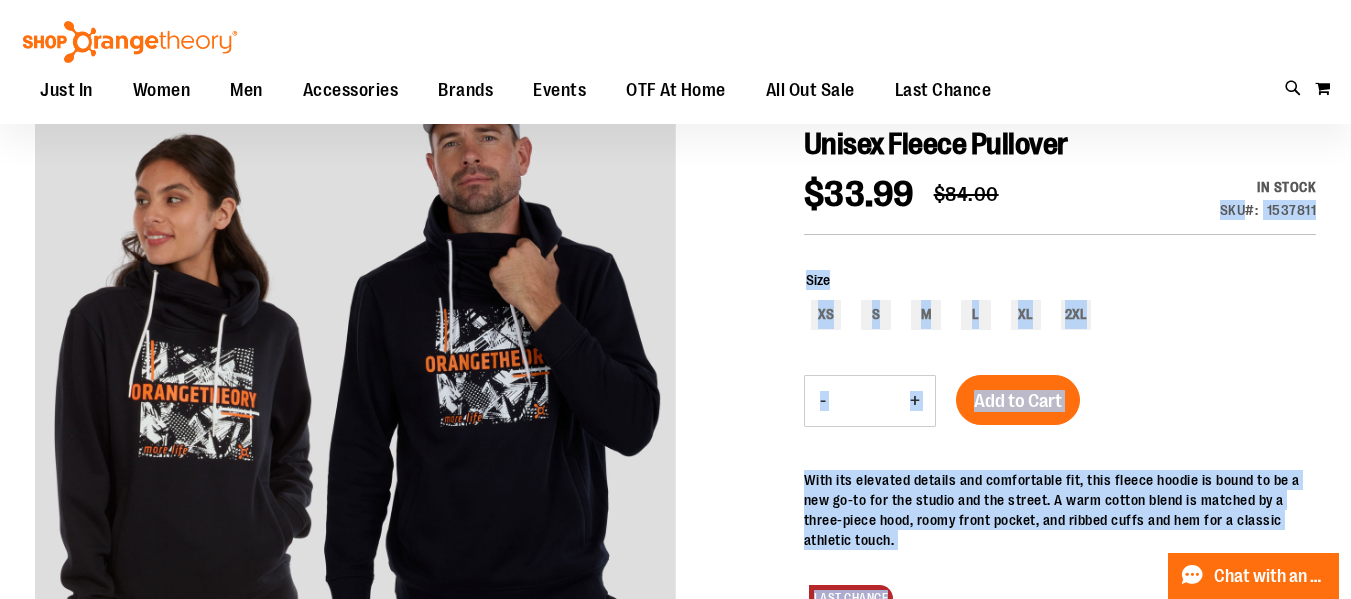 drag, startPoint x: 1222, startPoint y: 211, endPoint x: 1316, endPoint y: 213, distance: 94.02127 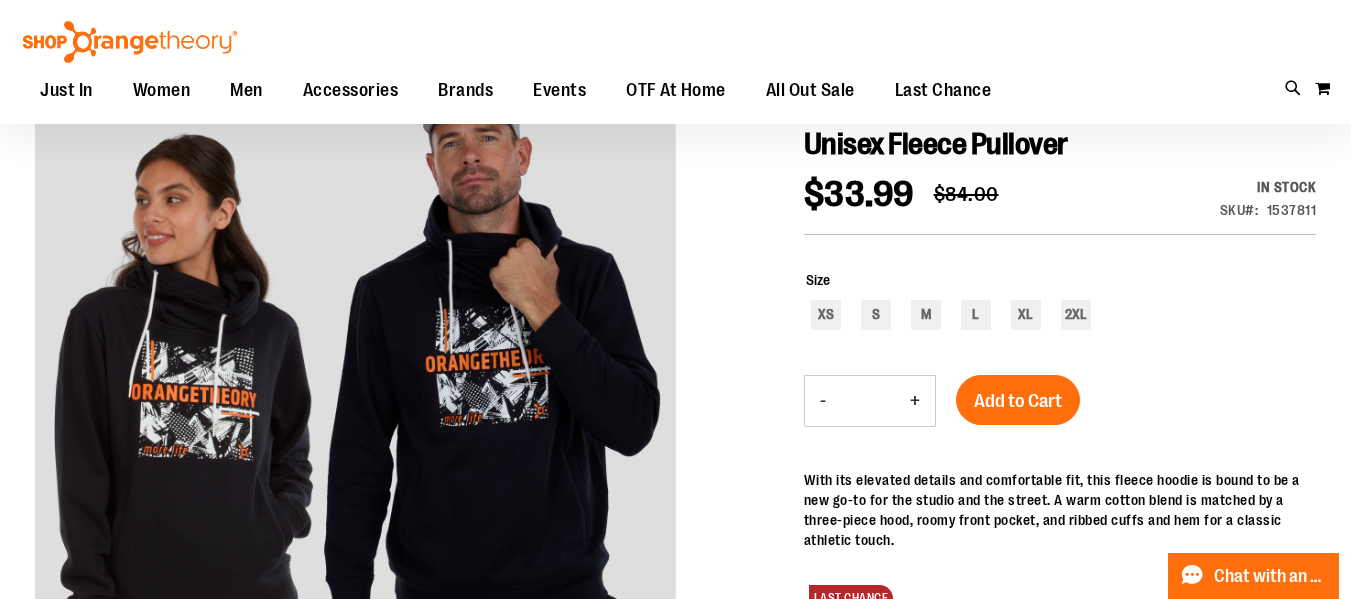 click on "Unisex Fleece Pullover
$33.99
Regular Price
$84.00
In stock
Only  %1  left
SKU
1537811
Size XS S M L XL 2XL
-
Qty
*
+
Add to Cart" at bounding box center (675, 768) 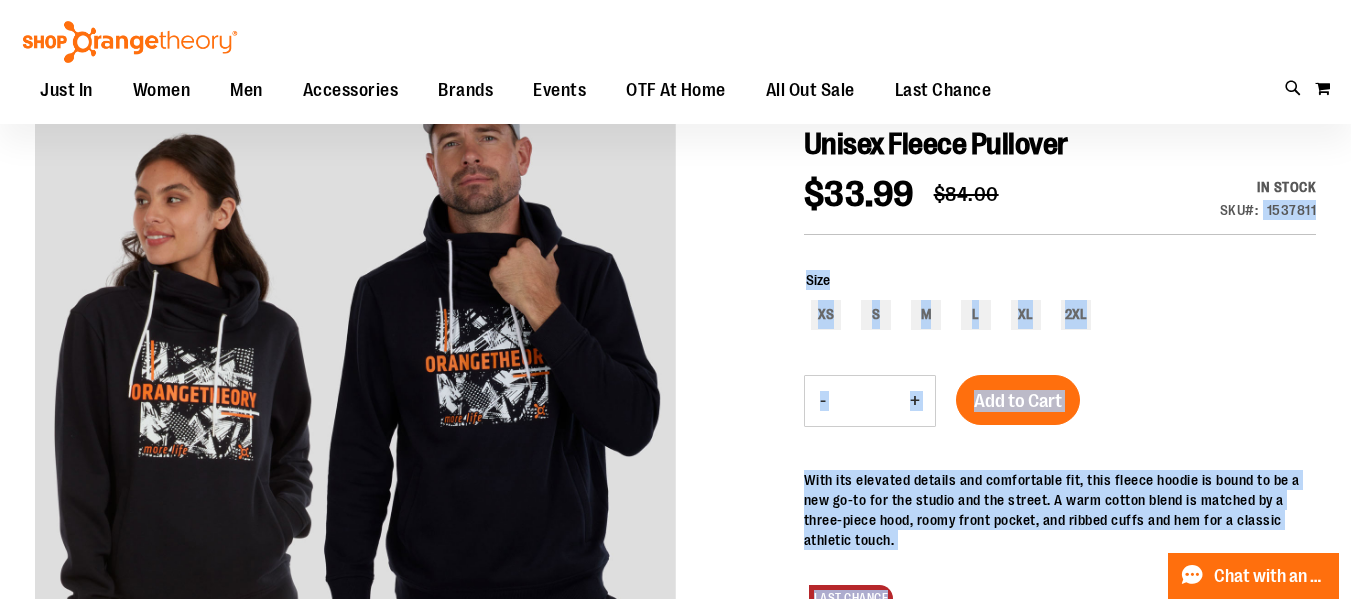 drag, startPoint x: 1316, startPoint y: 211, endPoint x: 1265, endPoint y: 216, distance: 51.24451 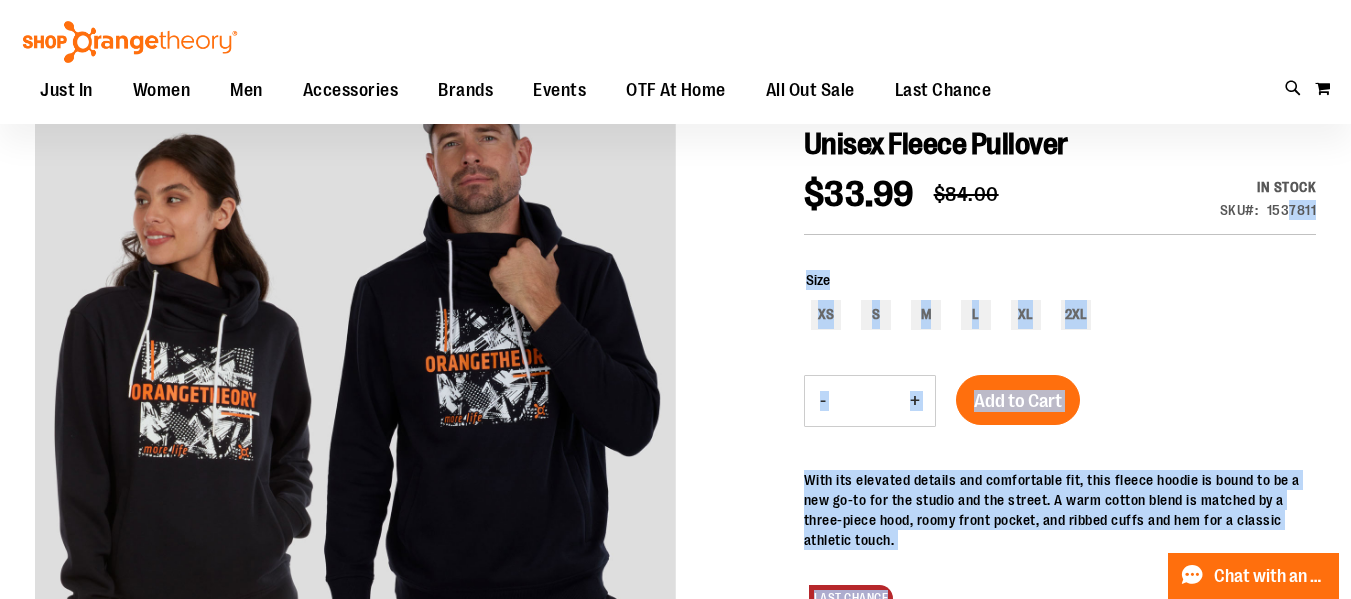 drag, startPoint x: 1316, startPoint y: 209, endPoint x: 1316, endPoint y: 242, distance: 33 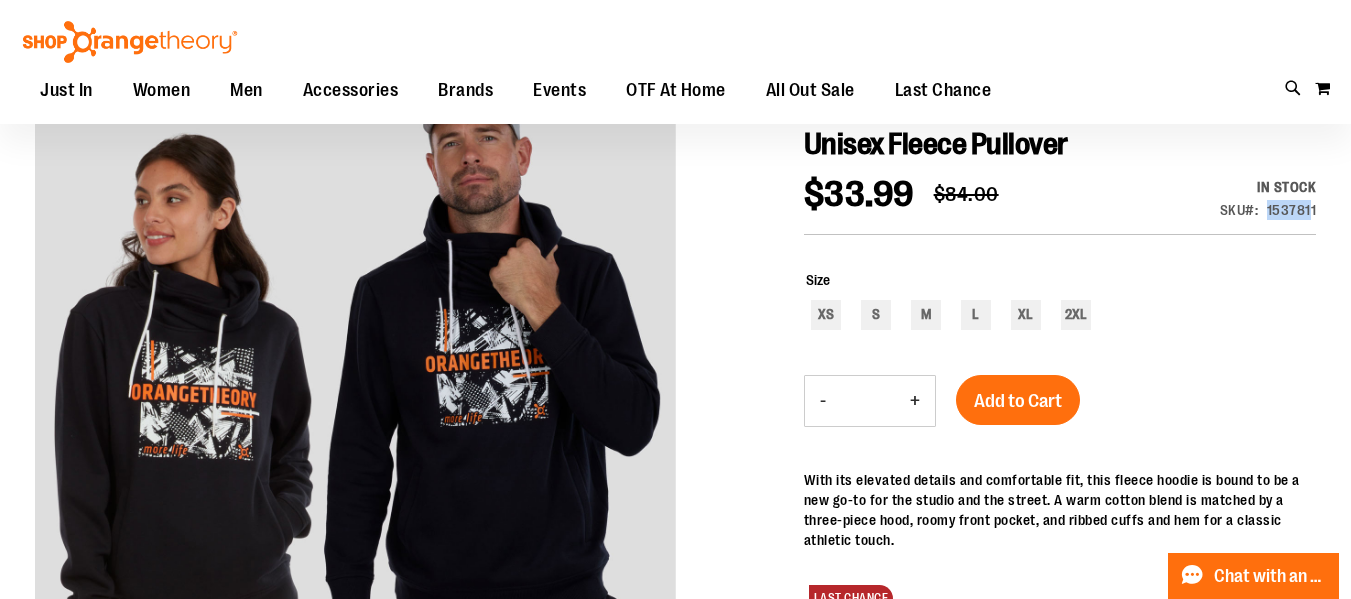 drag, startPoint x: 1268, startPoint y: 209, endPoint x: 1309, endPoint y: 203, distance: 41.4367 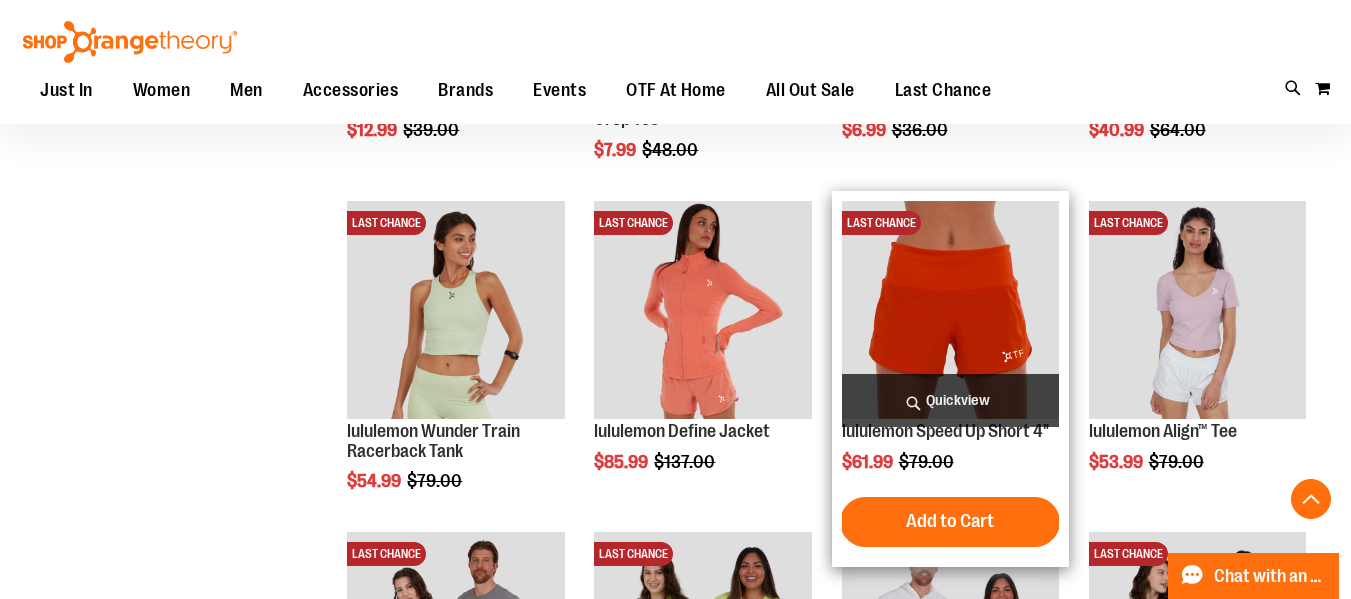 scroll, scrollTop: 1038, scrollLeft: 0, axis: vertical 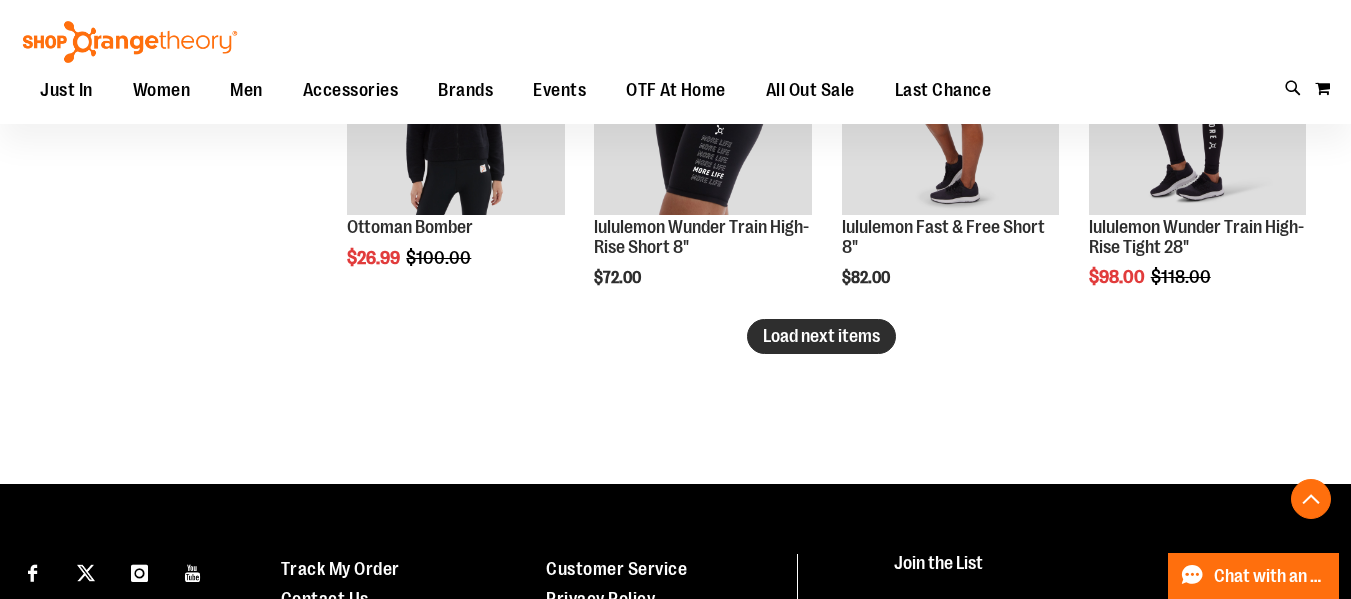 click on "Load next items" at bounding box center (821, 336) 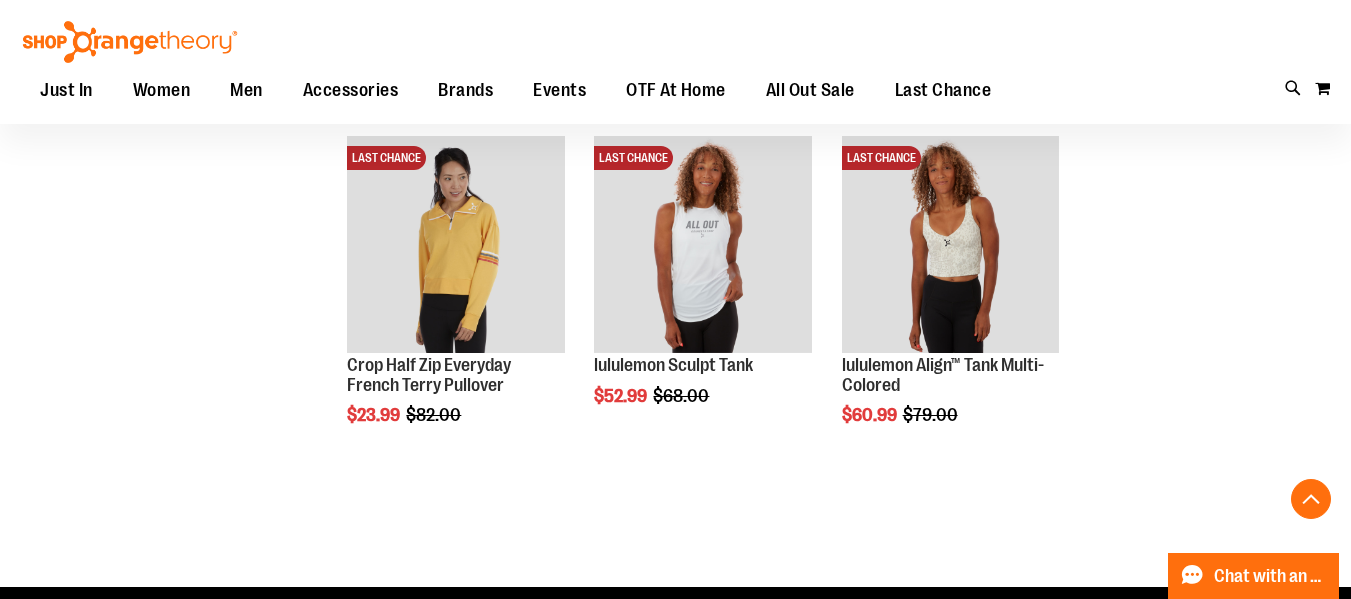 scroll, scrollTop: 3743, scrollLeft: 0, axis: vertical 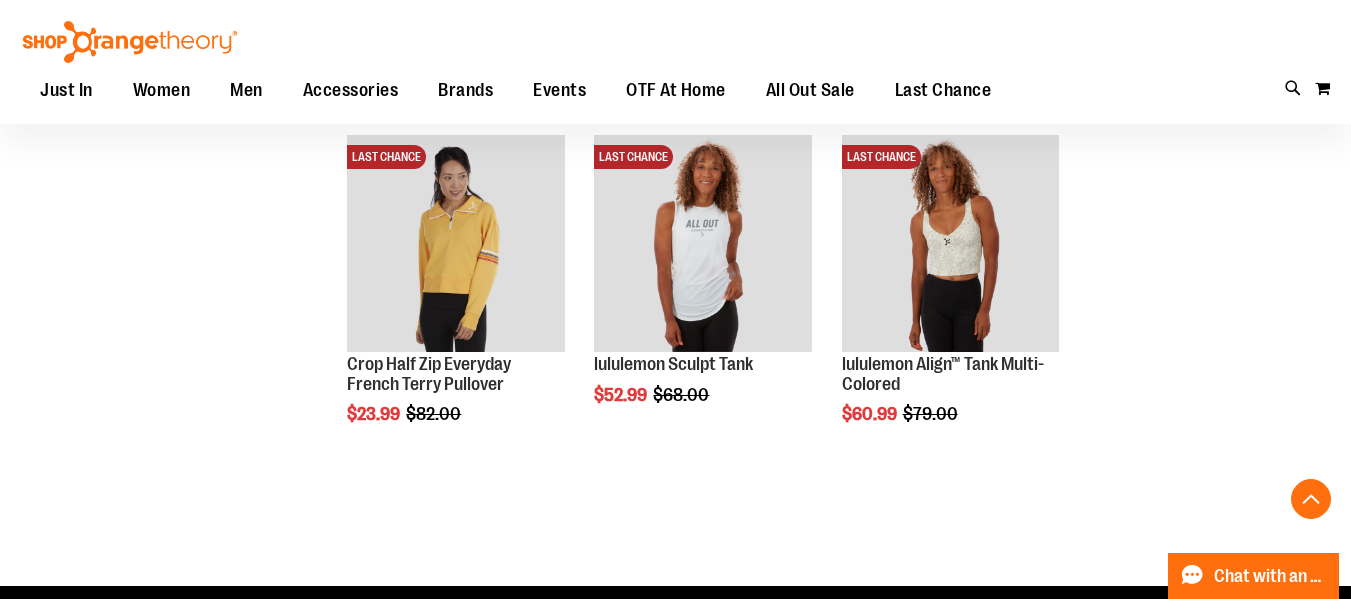 drag, startPoint x: 1237, startPoint y: 348, endPoint x: 1271, endPoint y: 631, distance: 285.0351 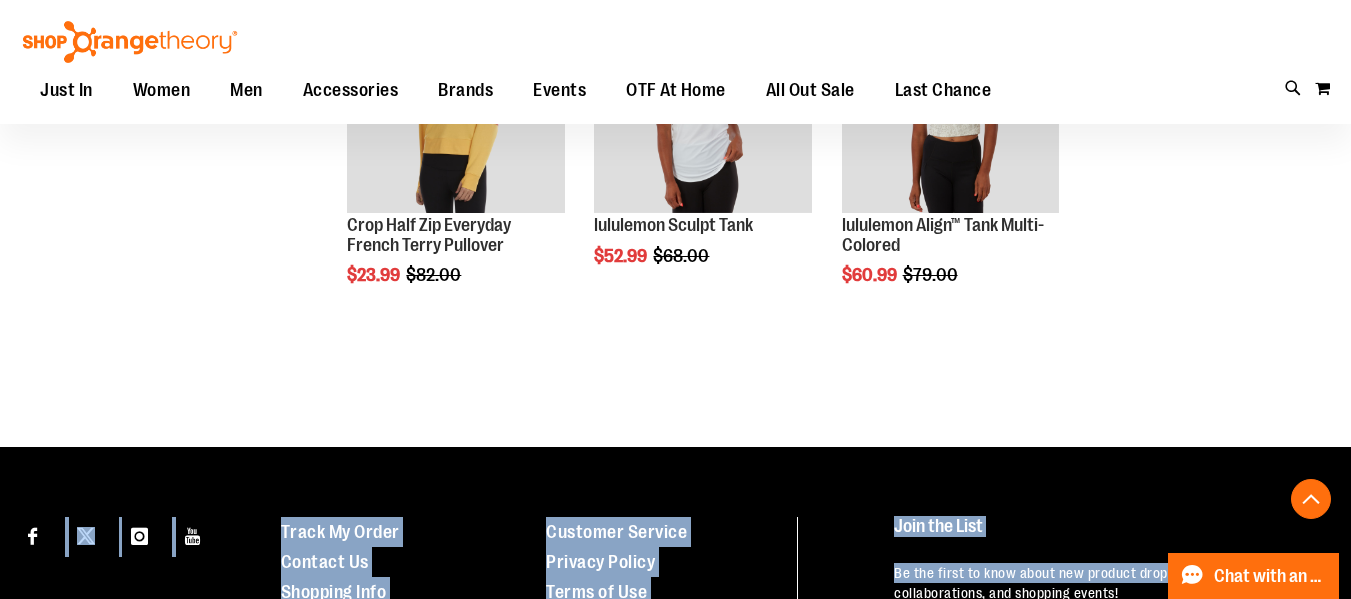 click on "**********" at bounding box center (821, -1711) 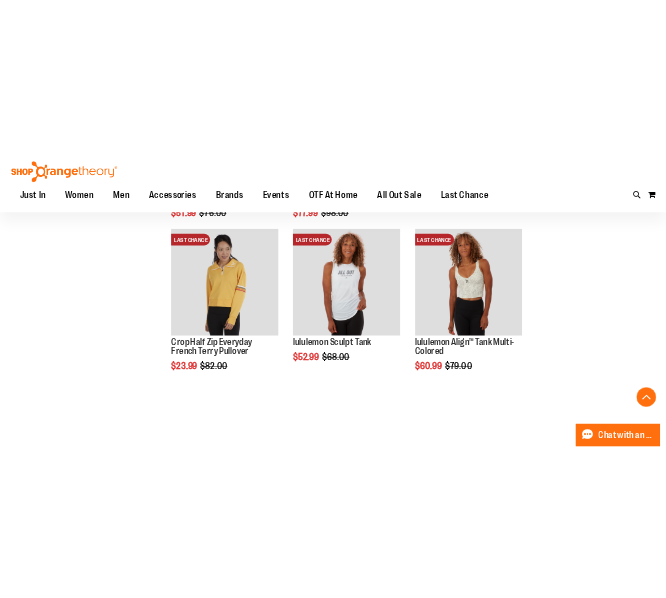 scroll, scrollTop: 3720, scrollLeft: 0, axis: vertical 